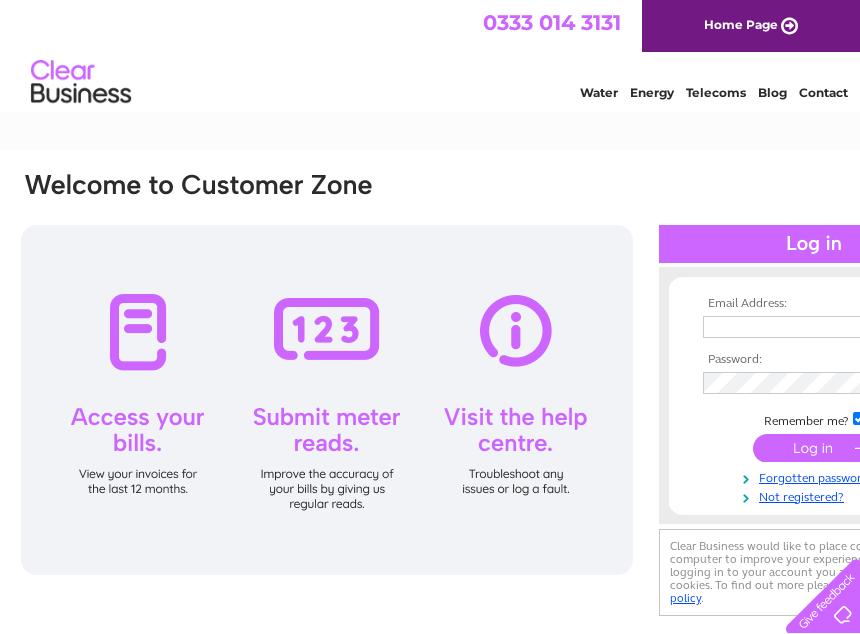 scroll, scrollTop: 0, scrollLeft: 0, axis: both 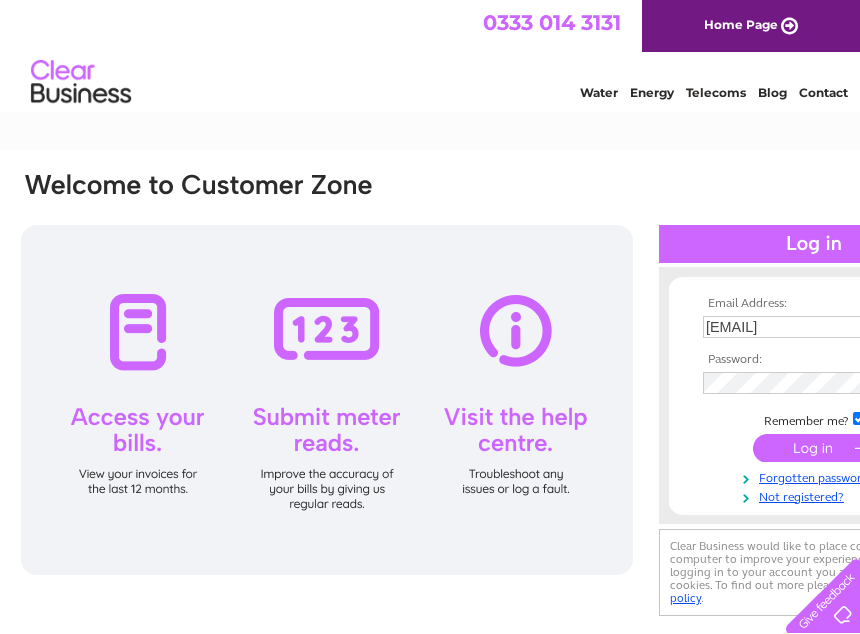 click at bounding box center (814, 448) 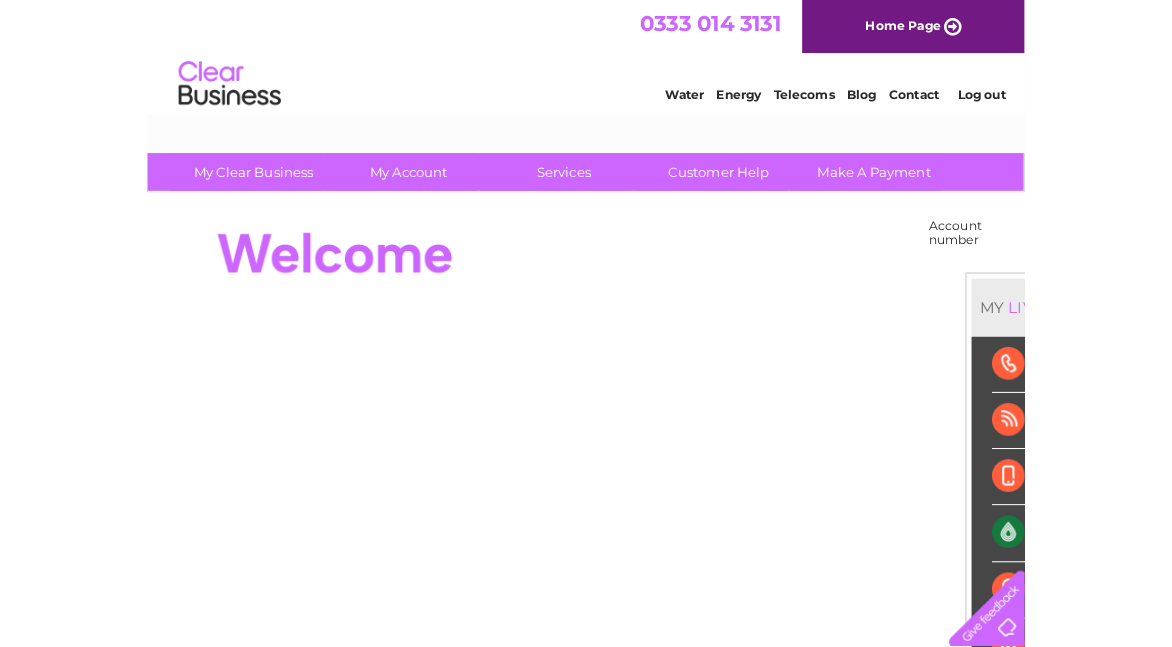 scroll, scrollTop: 0, scrollLeft: 0, axis: both 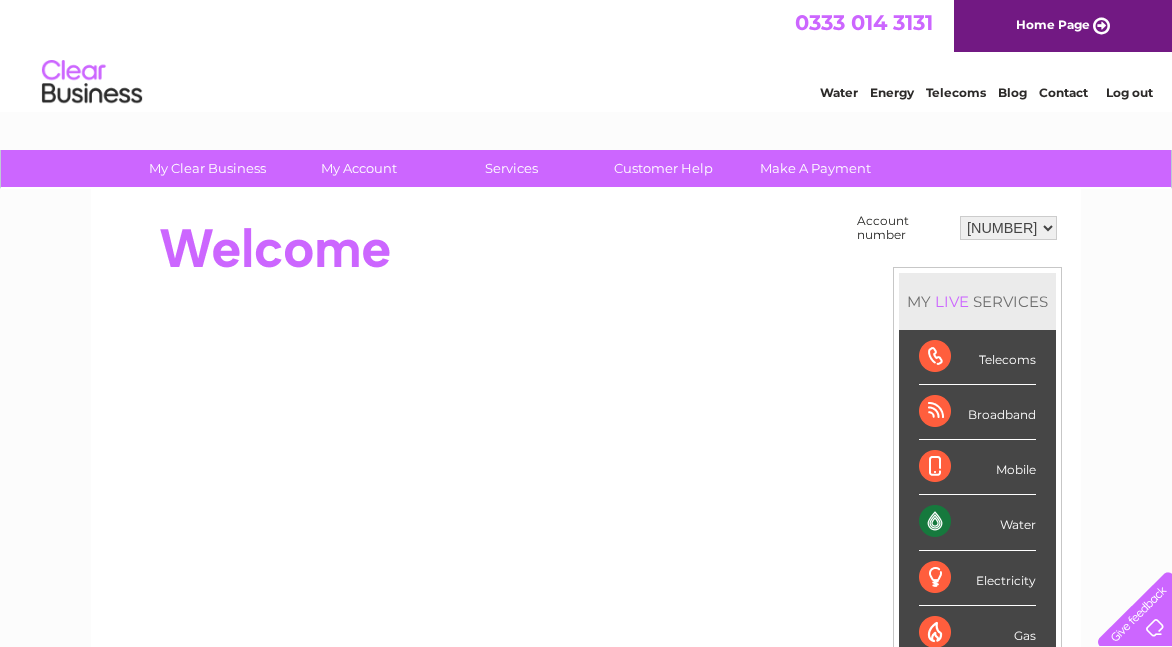 drag, startPoint x: 1039, startPoint y: 225, endPoint x: 1032, endPoint y: 242, distance: 18.384777 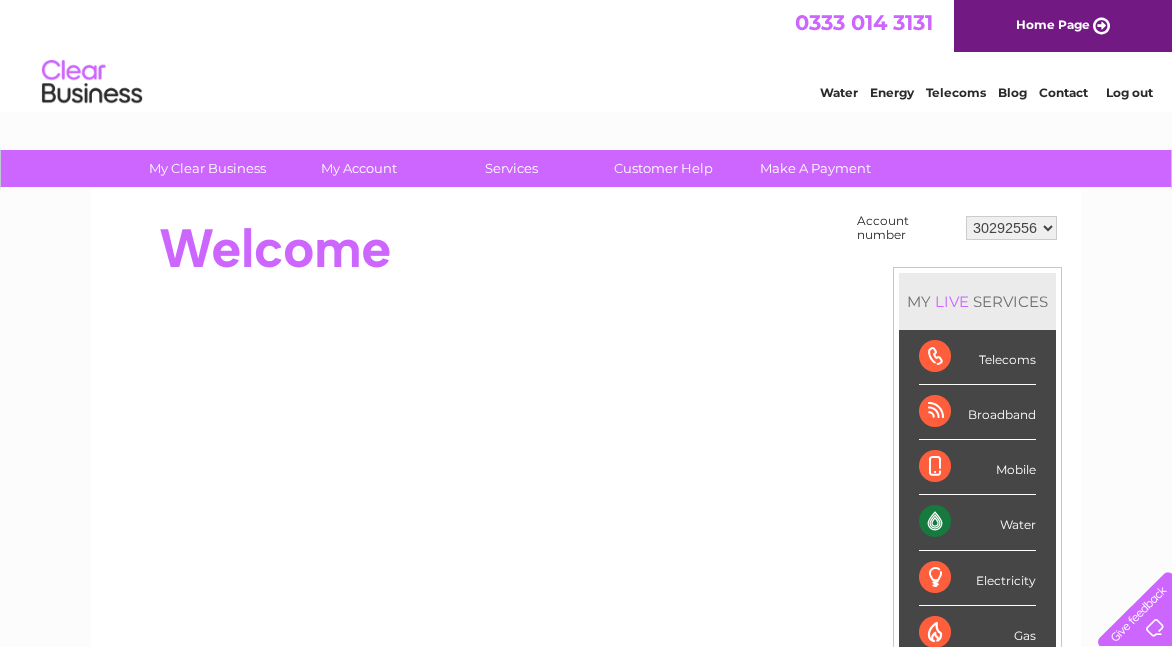 scroll, scrollTop: 0, scrollLeft: 0, axis: both 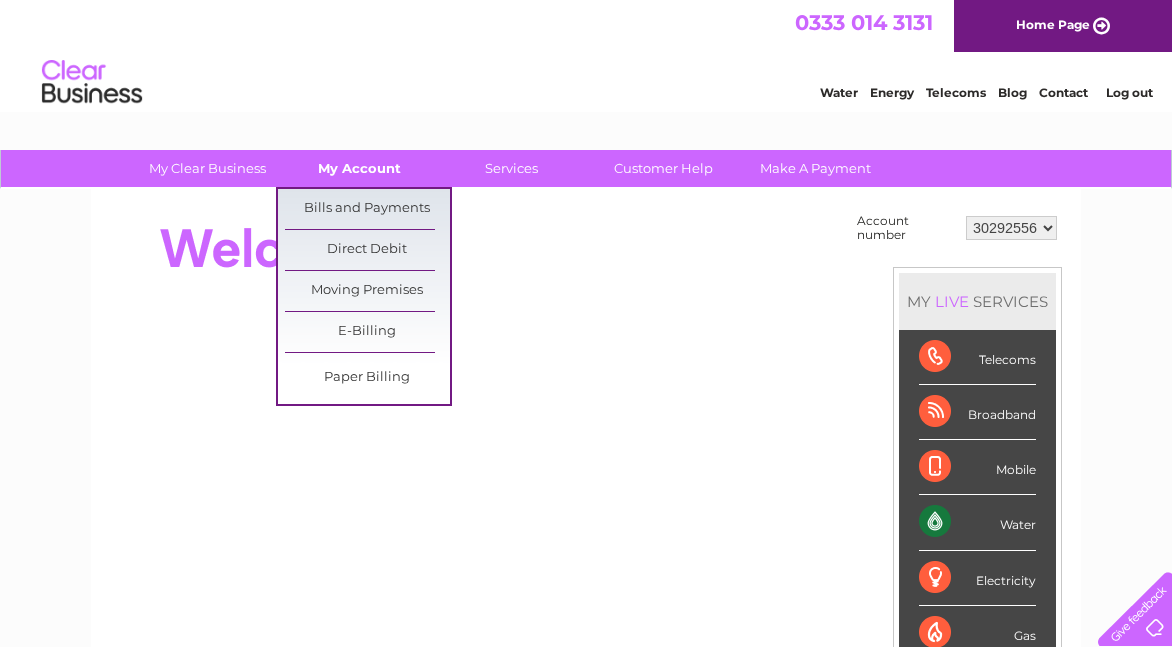 click on "My Account" at bounding box center (359, 168) 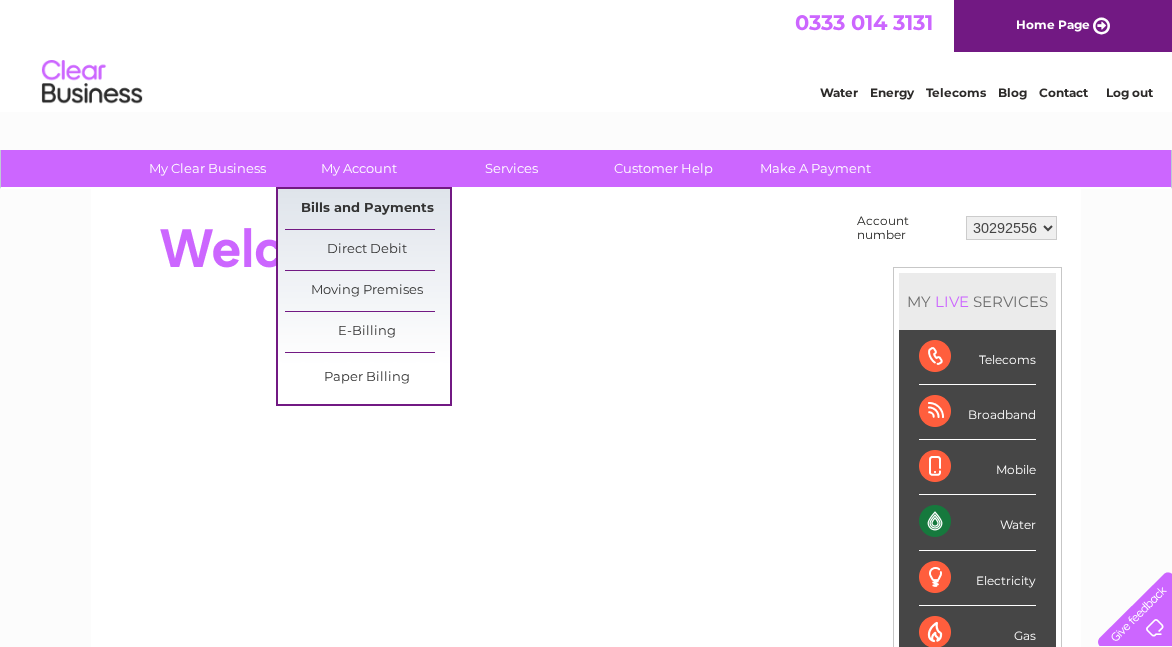 click on "Bills and Payments" at bounding box center [367, 209] 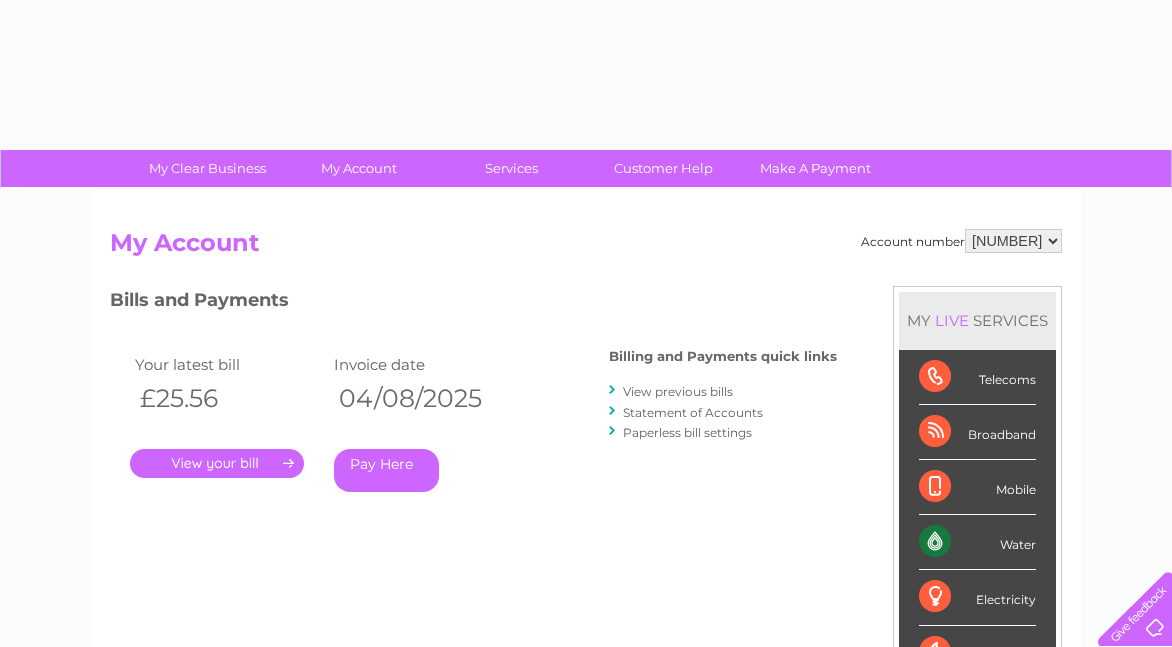 scroll, scrollTop: 0, scrollLeft: 0, axis: both 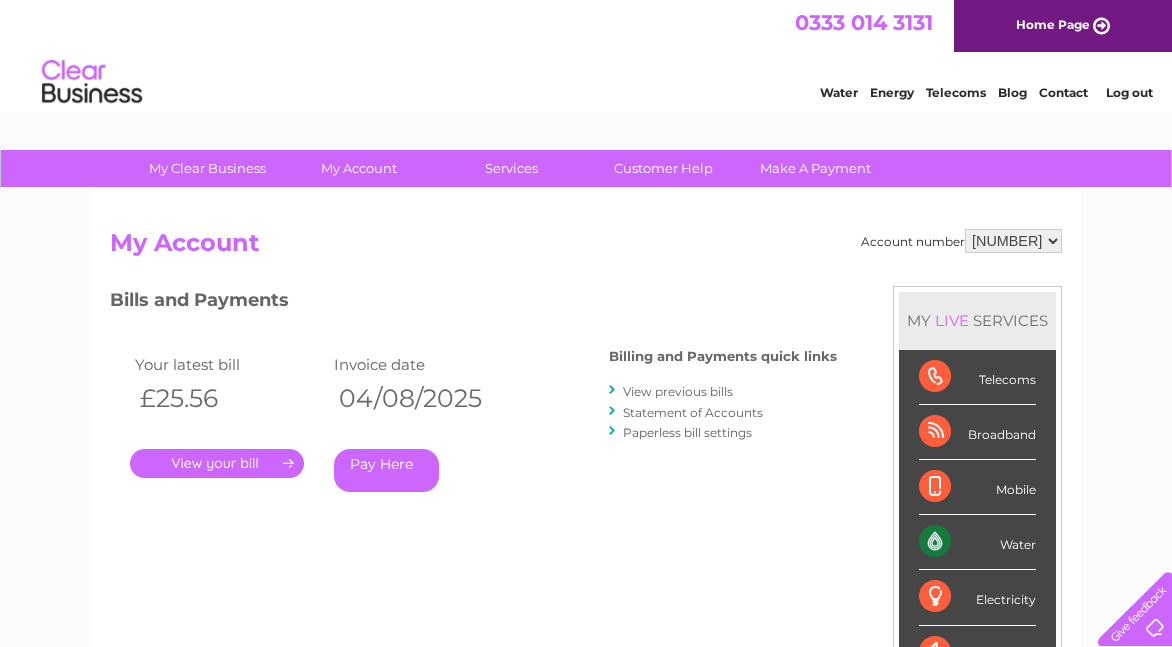 select on "[NUMBER]" 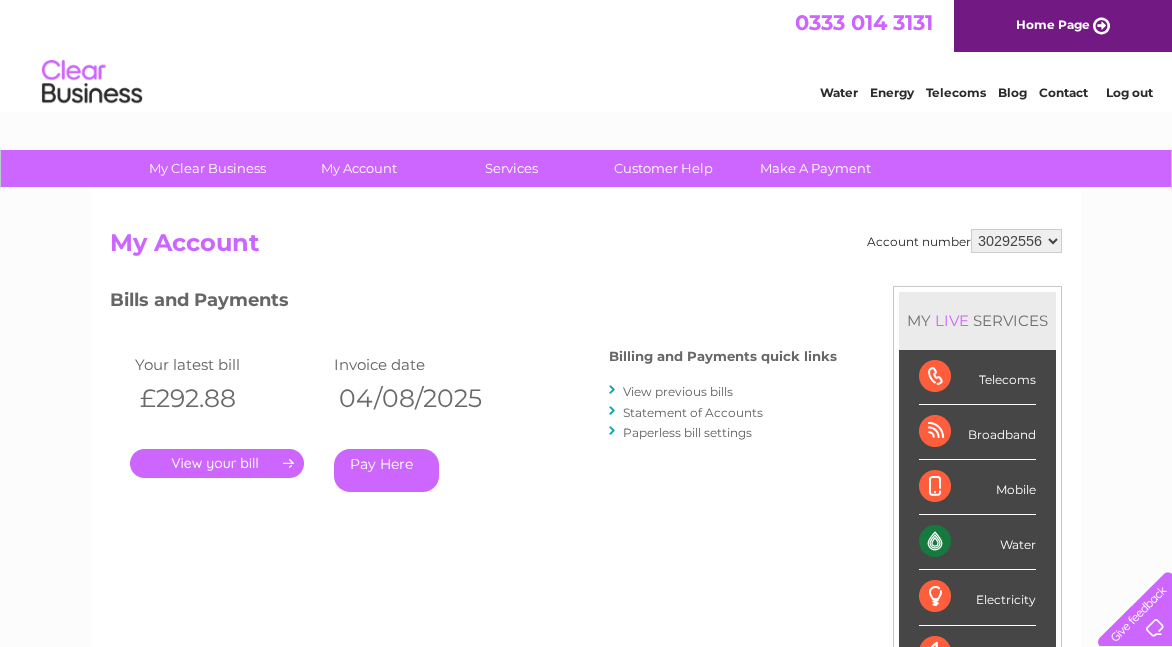 scroll, scrollTop: 0, scrollLeft: 0, axis: both 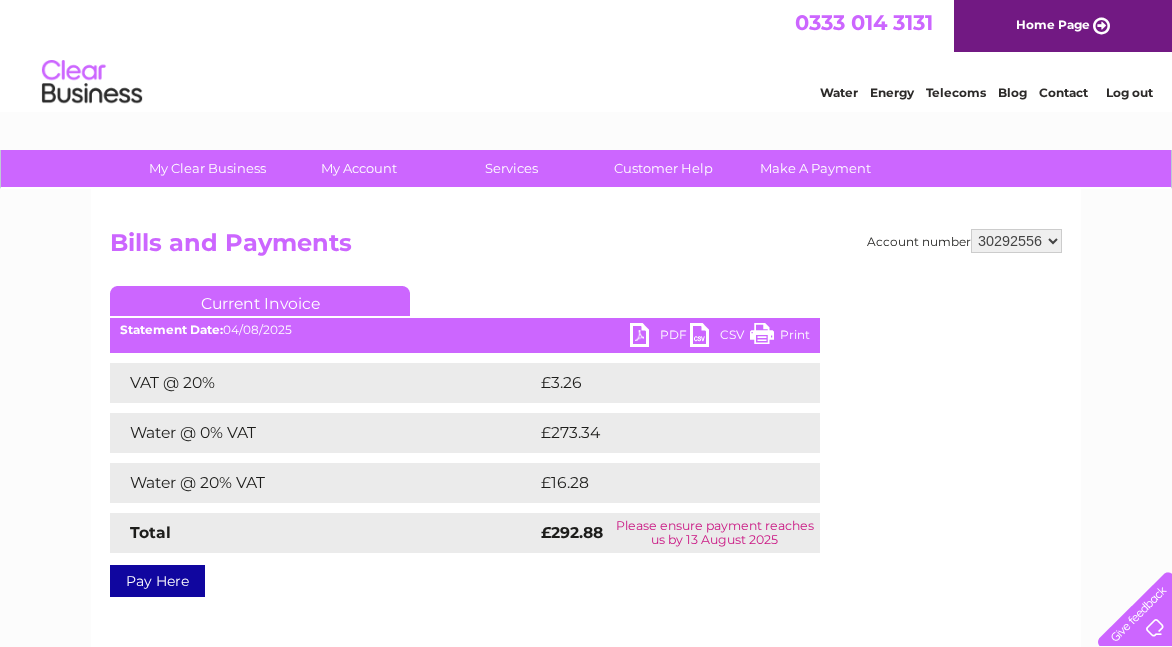click on "PDF" at bounding box center (660, 337) 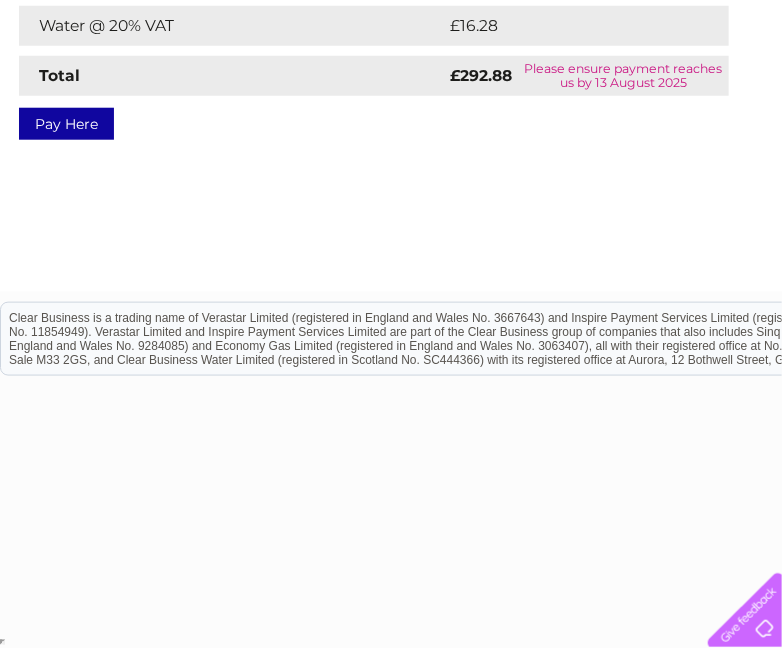 scroll, scrollTop: 0, scrollLeft: 0, axis: both 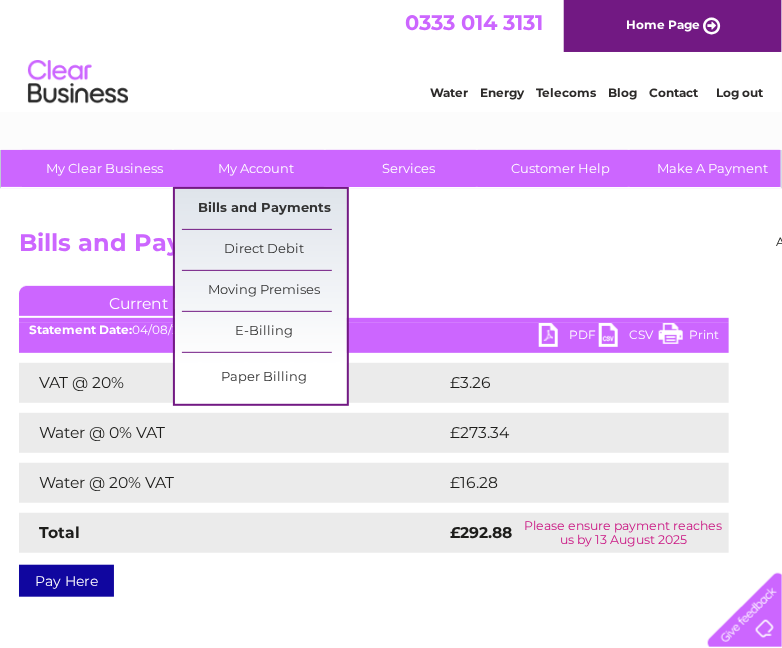 click on "Bills and Payments" at bounding box center [264, 209] 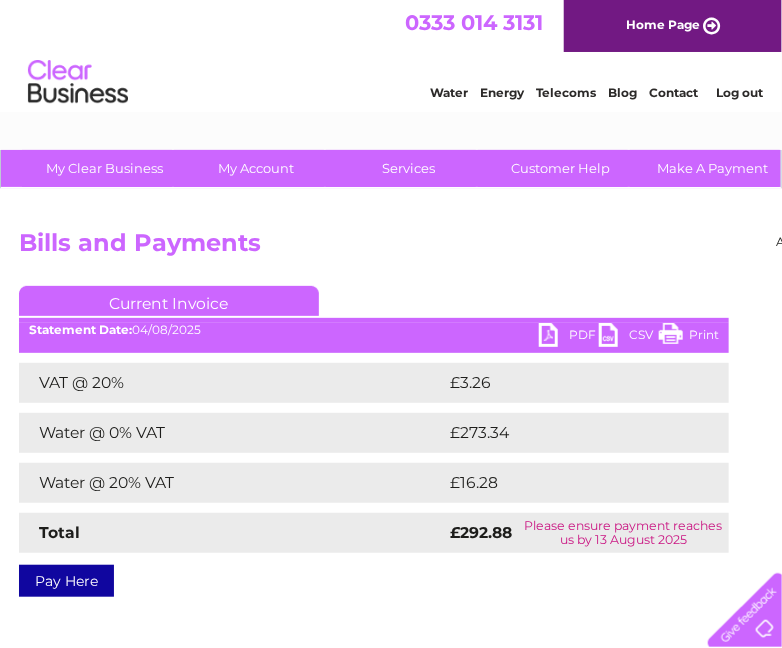 scroll, scrollTop: 0, scrollLeft: 0, axis: both 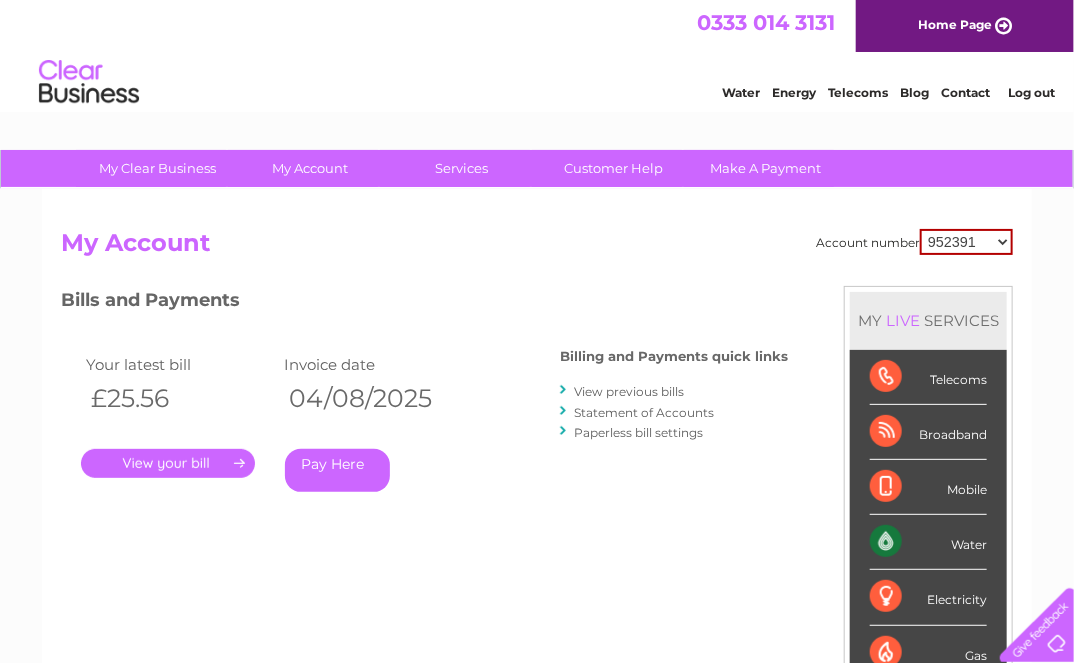drag, startPoint x: 964, startPoint y: 245, endPoint x: 954, endPoint y: 255, distance: 14.142136 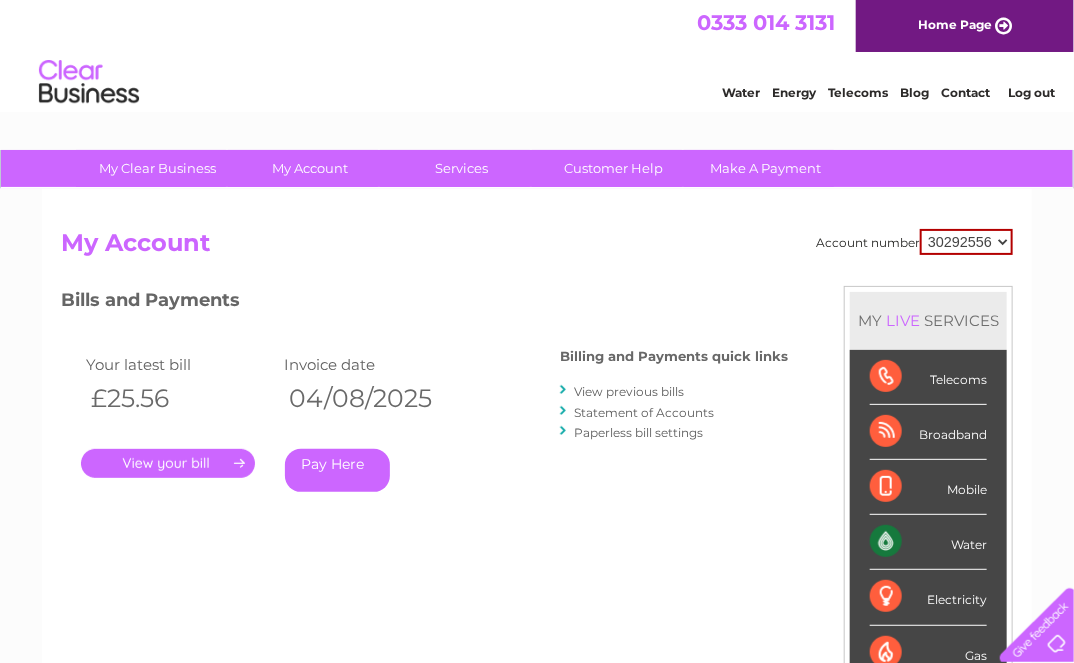 click on "952391
972359
1123801
1138263
1155314
30292556
30299794
30302544
30302692
30302876
30305475
30316833
30317629
30318799
30322531" at bounding box center (966, 242) 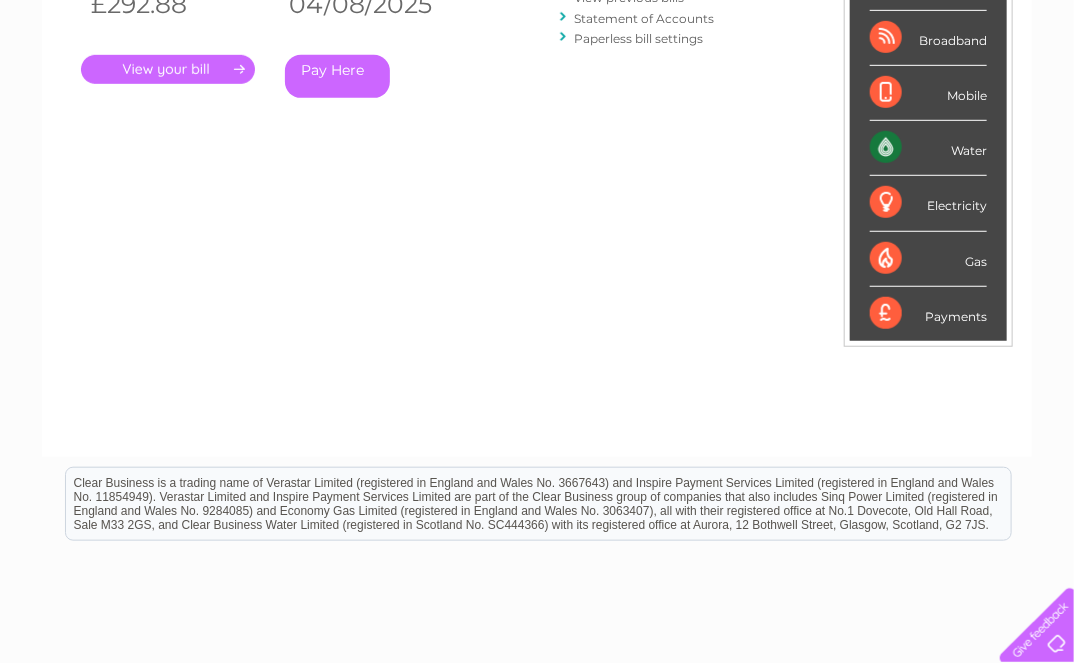 scroll, scrollTop: 42, scrollLeft: 0, axis: vertical 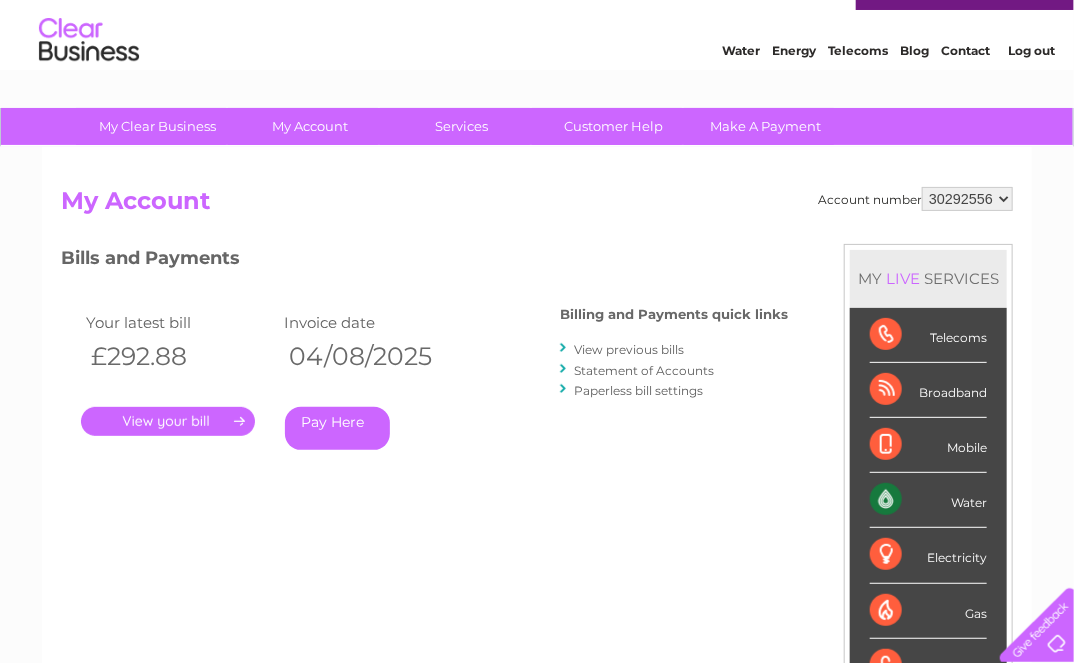 click on "." at bounding box center (168, 421) 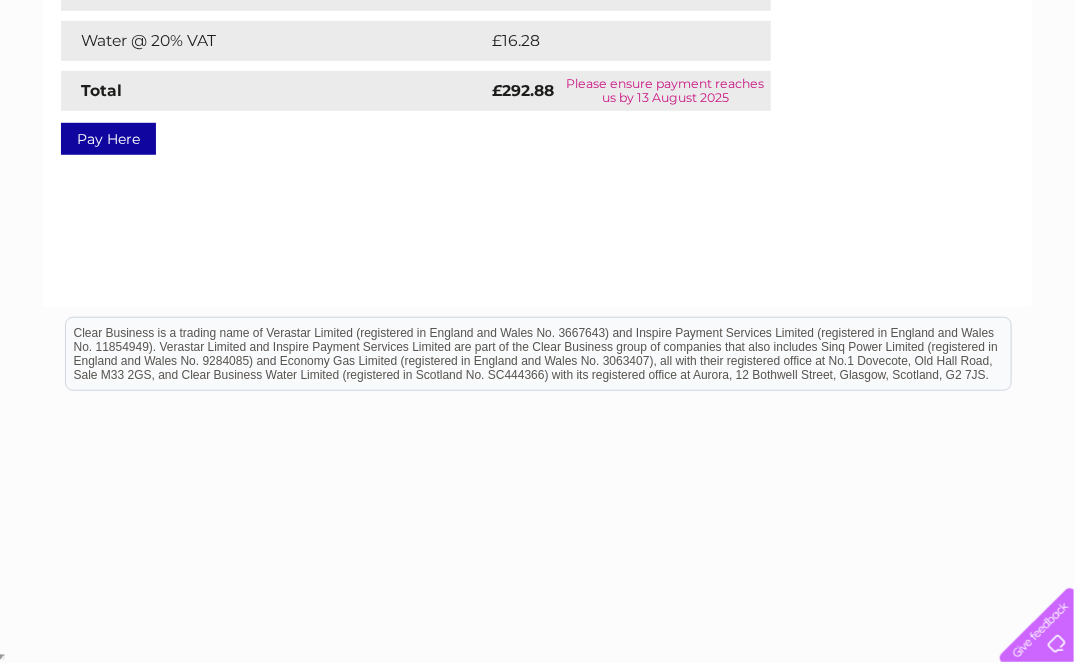 scroll, scrollTop: 0, scrollLeft: 0, axis: both 